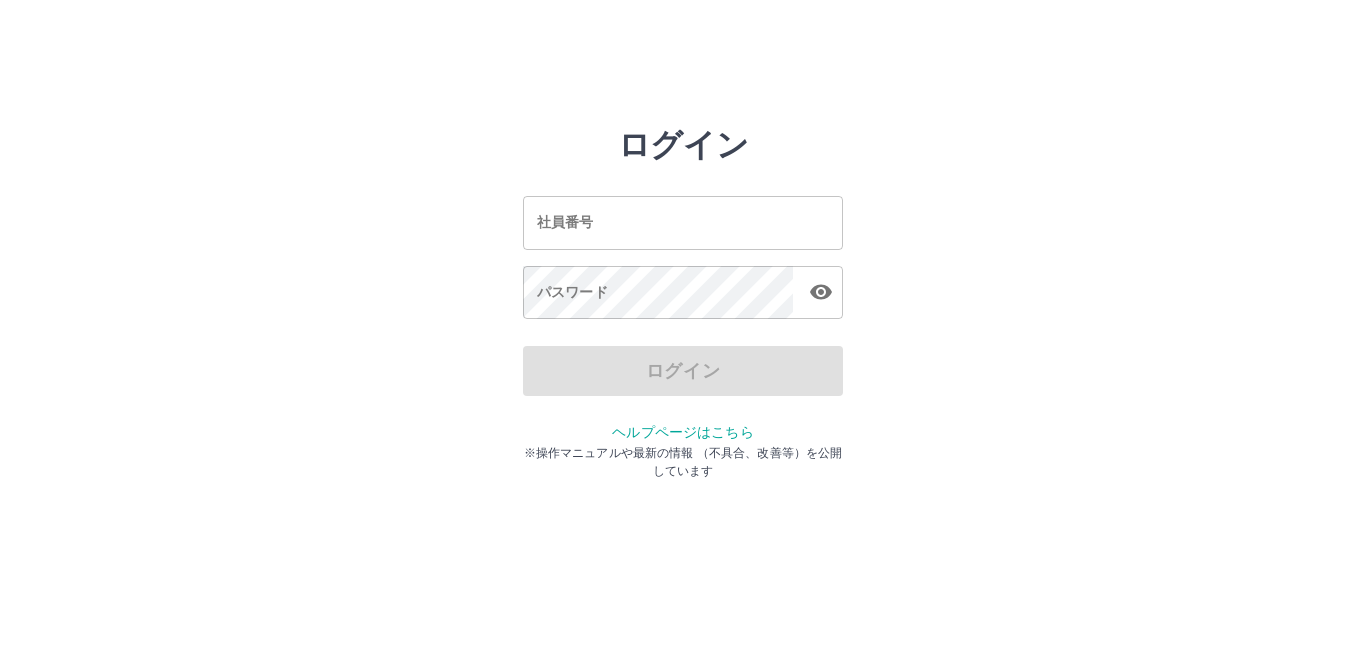 scroll, scrollTop: 0, scrollLeft: 0, axis: both 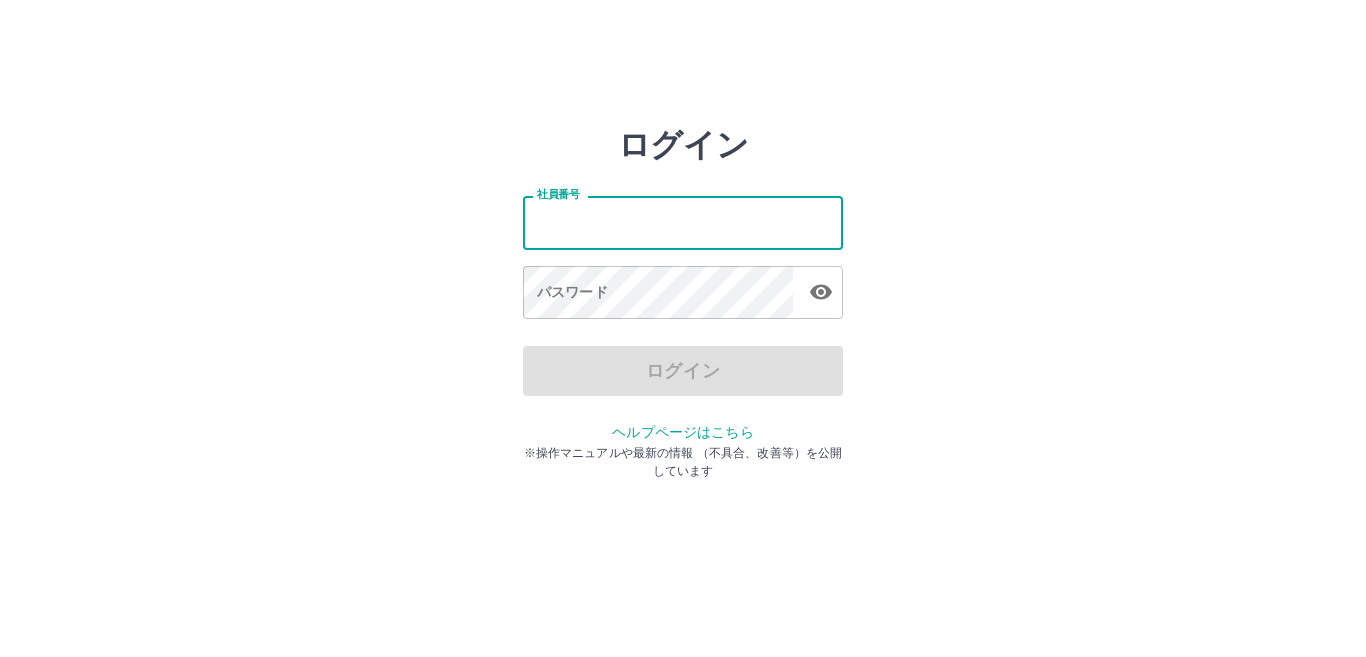 click on "社員番号" at bounding box center [683, 222] 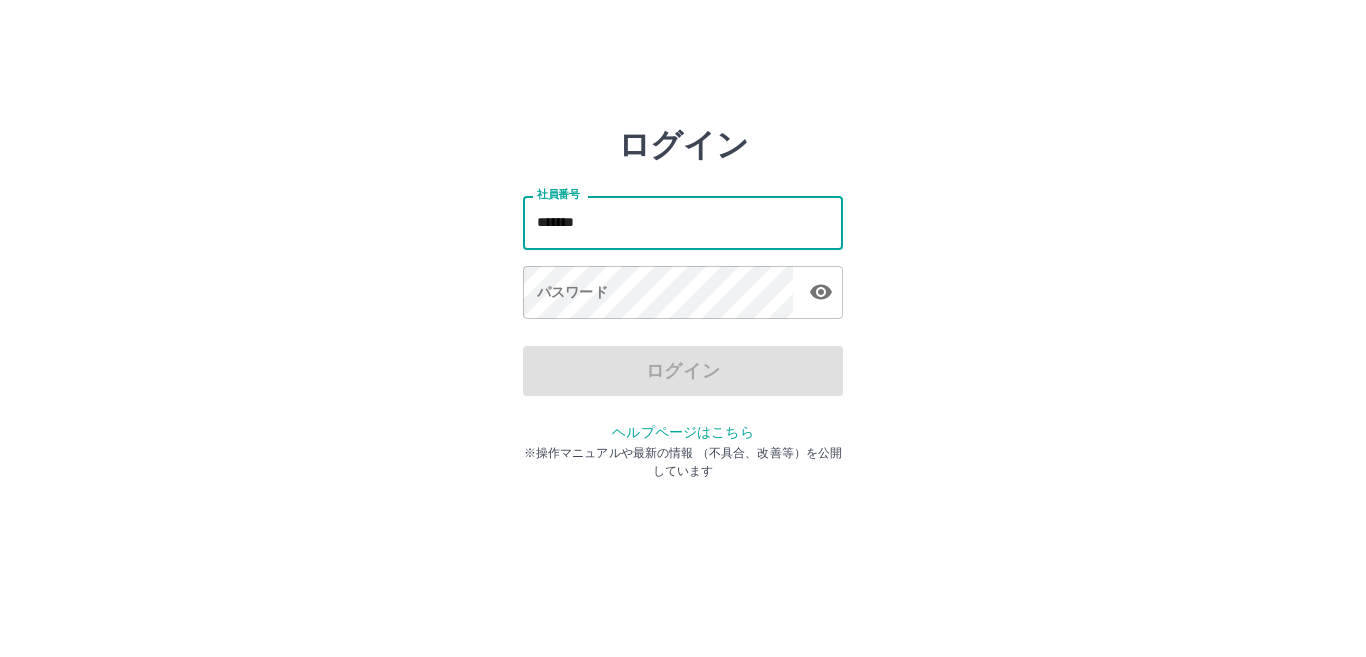 type on "*******" 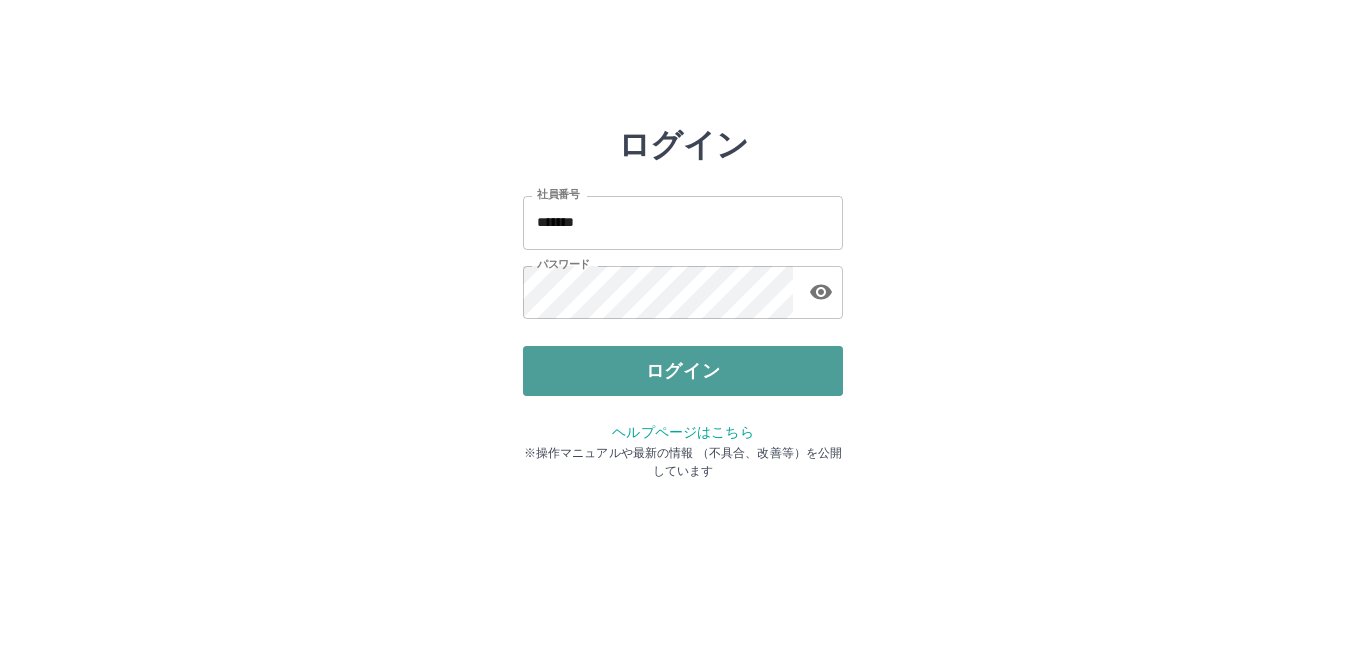 click on "ログイン" at bounding box center [683, 371] 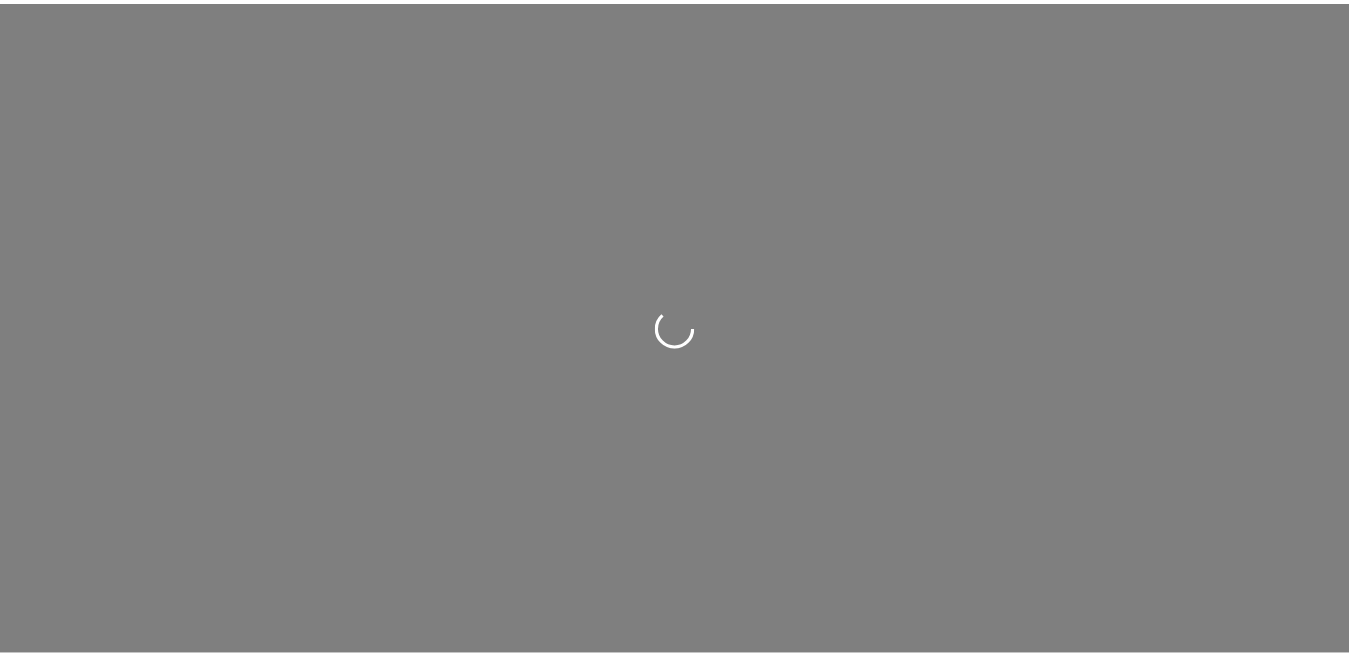 scroll, scrollTop: 0, scrollLeft: 0, axis: both 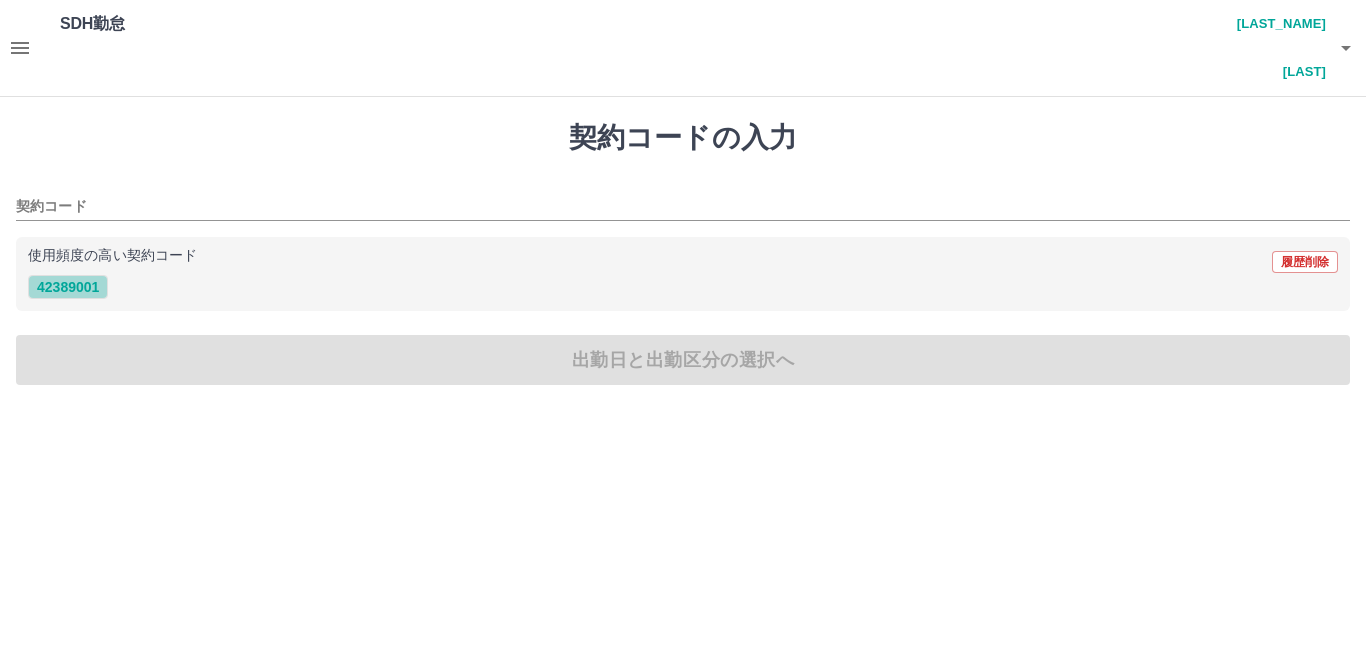 click on "42389001" at bounding box center (68, 287) 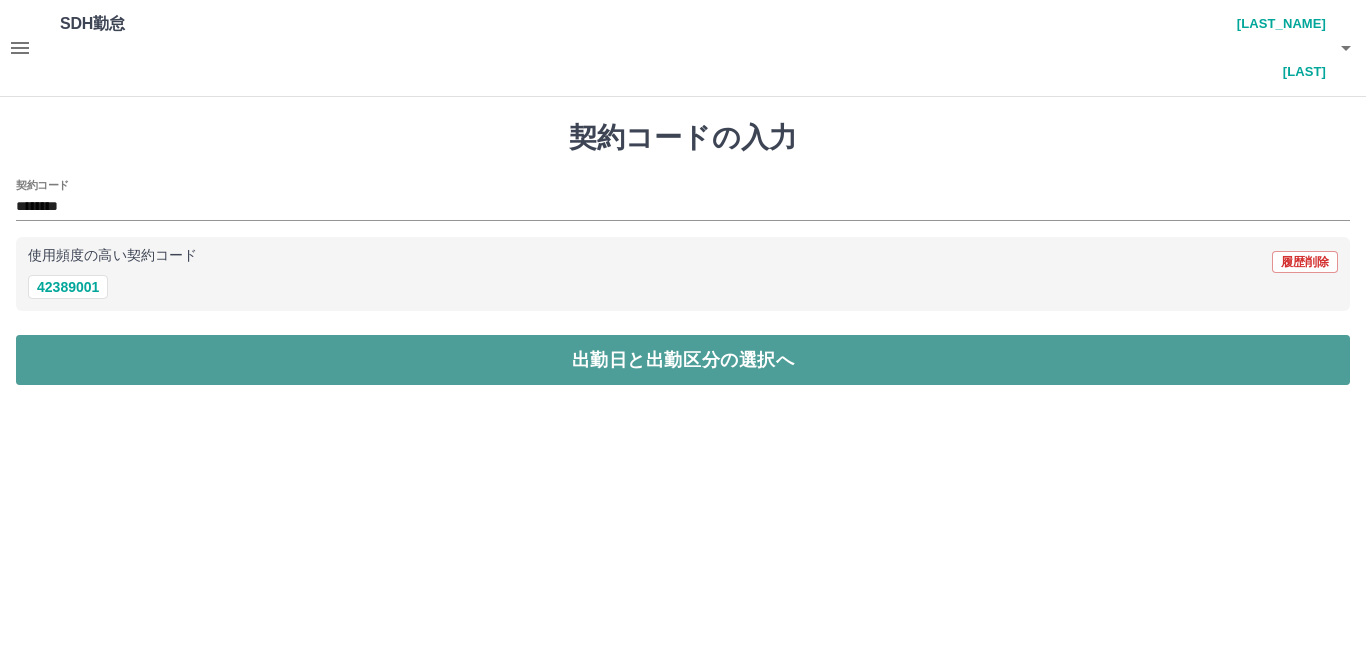 click on "出勤日と出勤区分の選択へ" at bounding box center [683, 360] 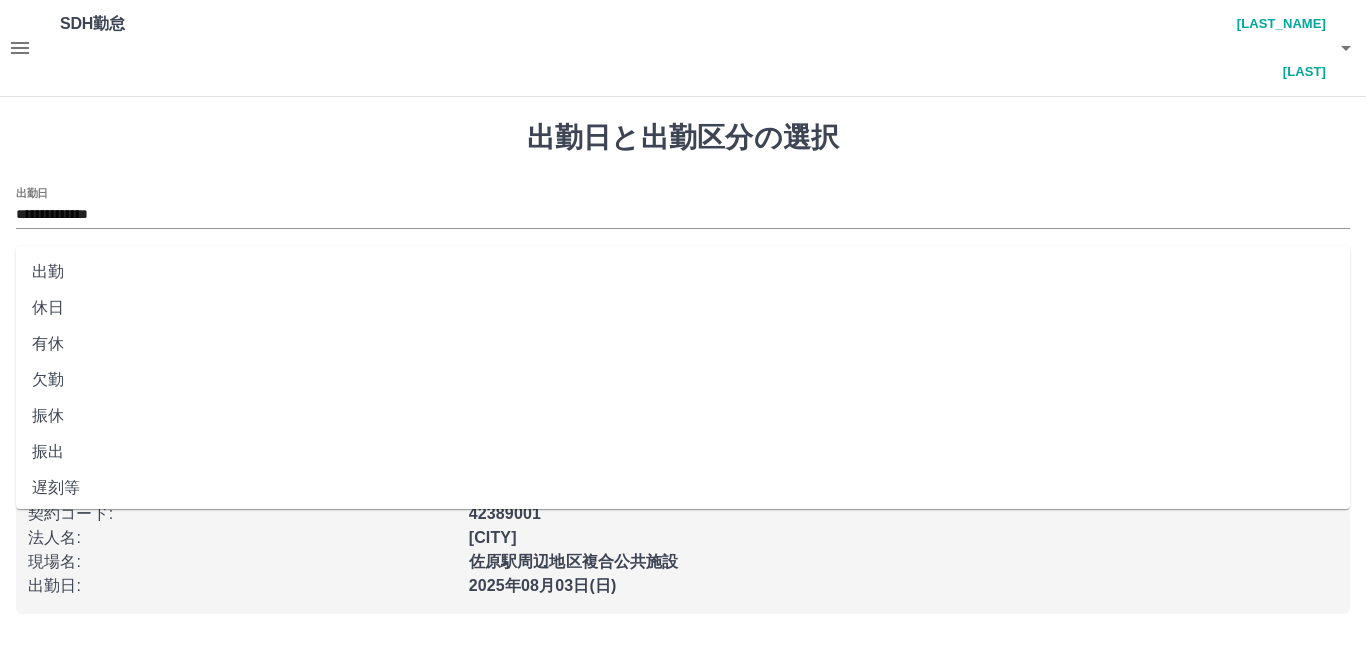 click on "出勤区分" at bounding box center [683, 281] 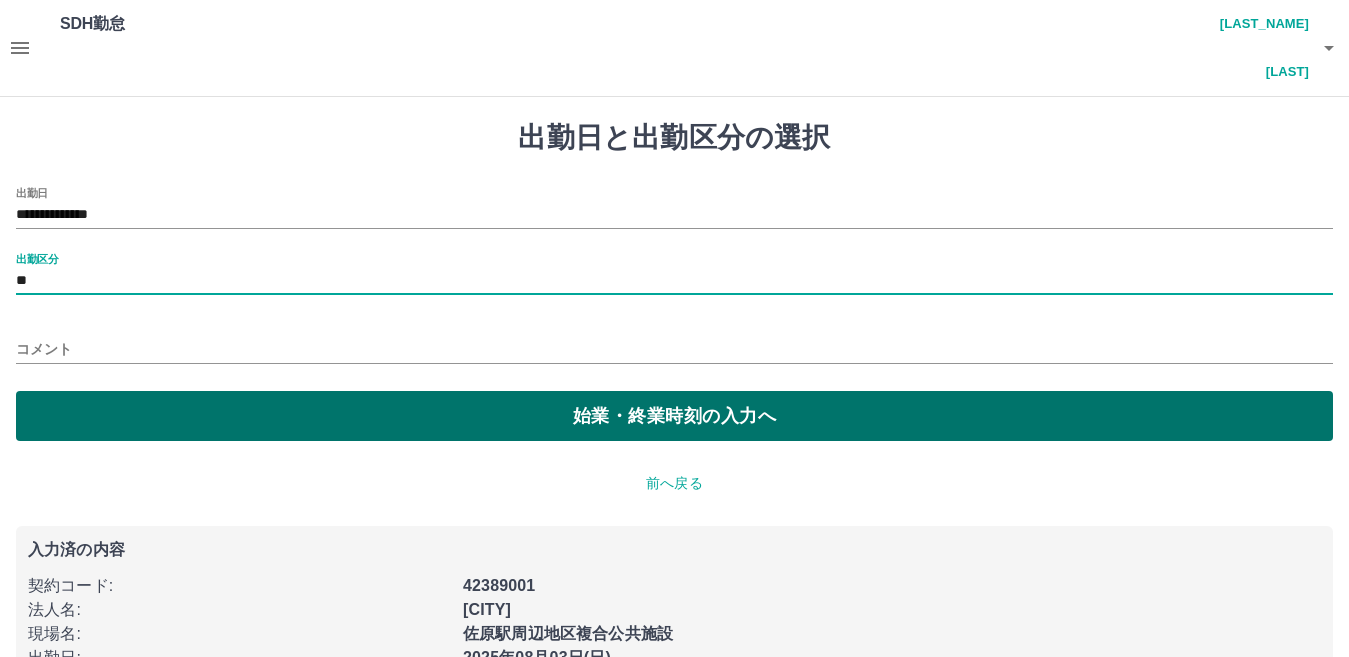 click on "始業・終業時刻の入力へ" at bounding box center [674, 416] 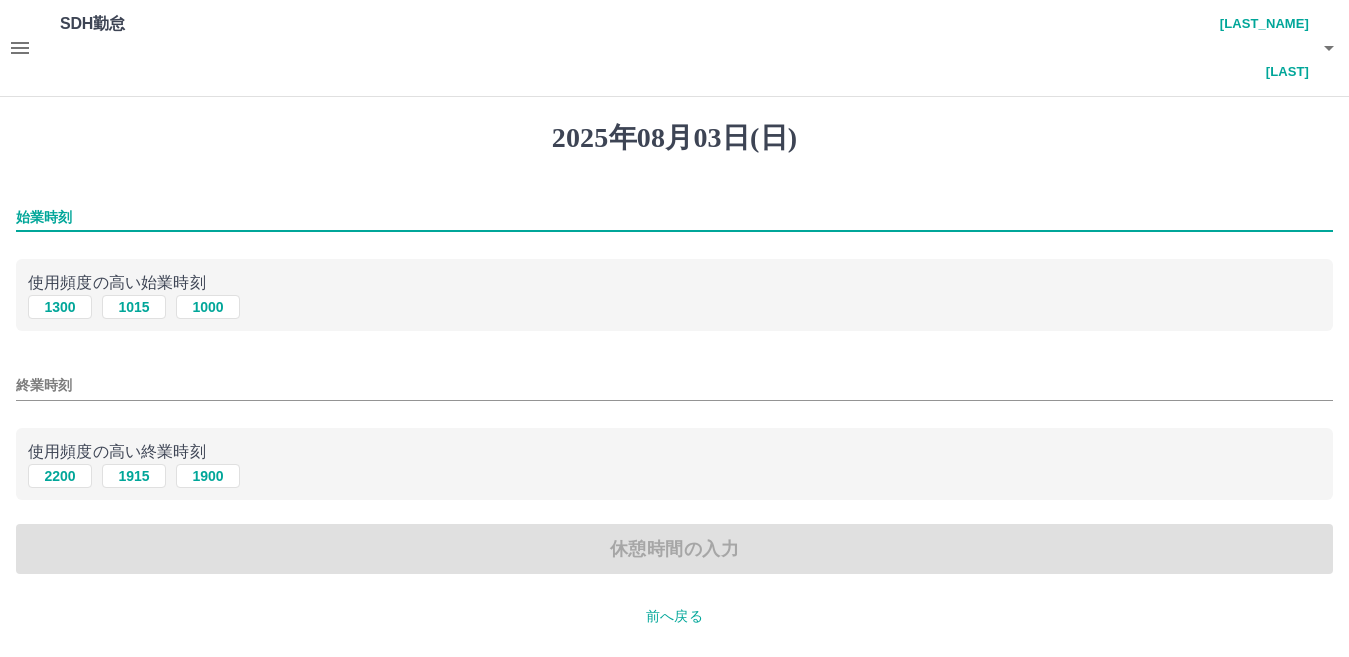 click on "始業時刻" at bounding box center [674, 217] 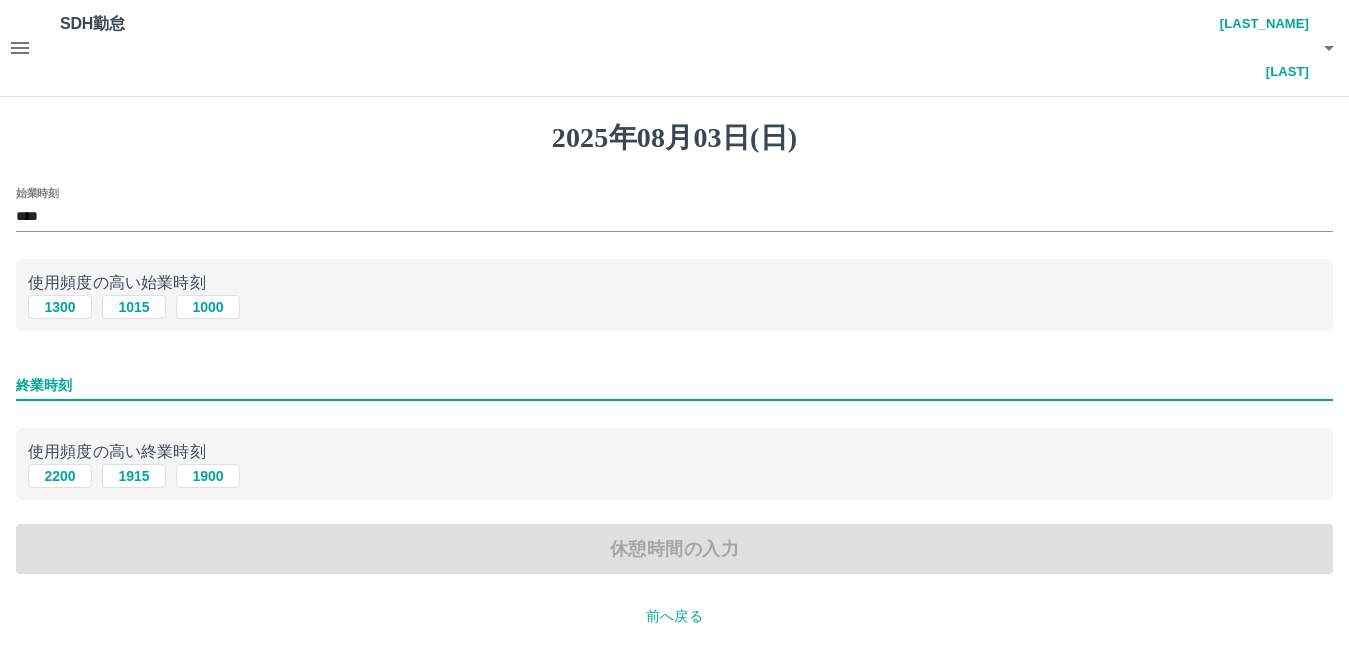 click on "終業時刻" at bounding box center [674, 385] 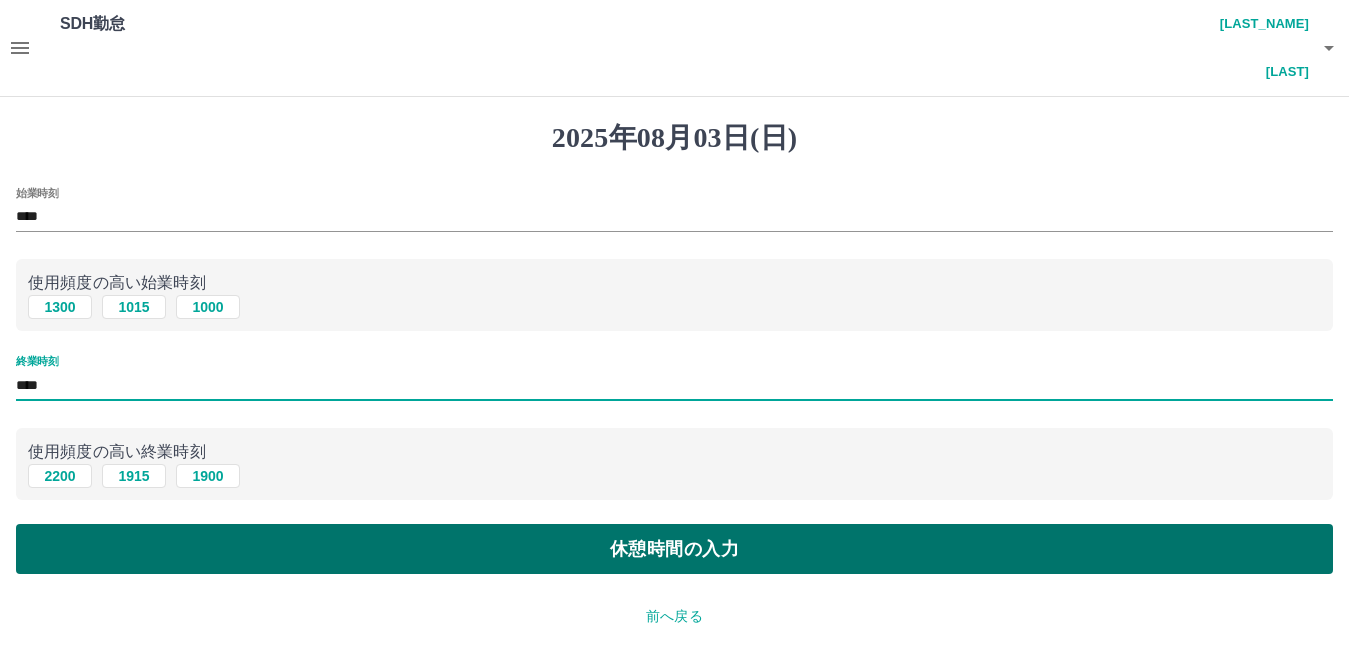 type on "****" 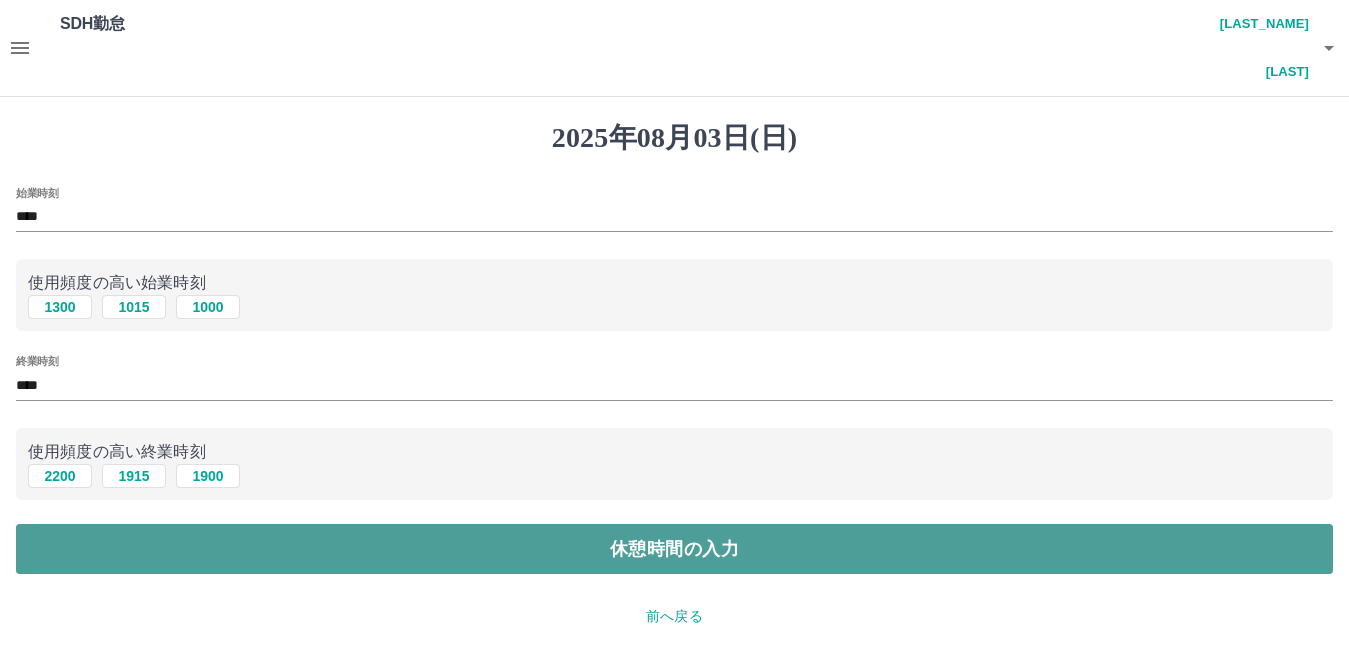 click on "休憩時間の入力" at bounding box center [674, 549] 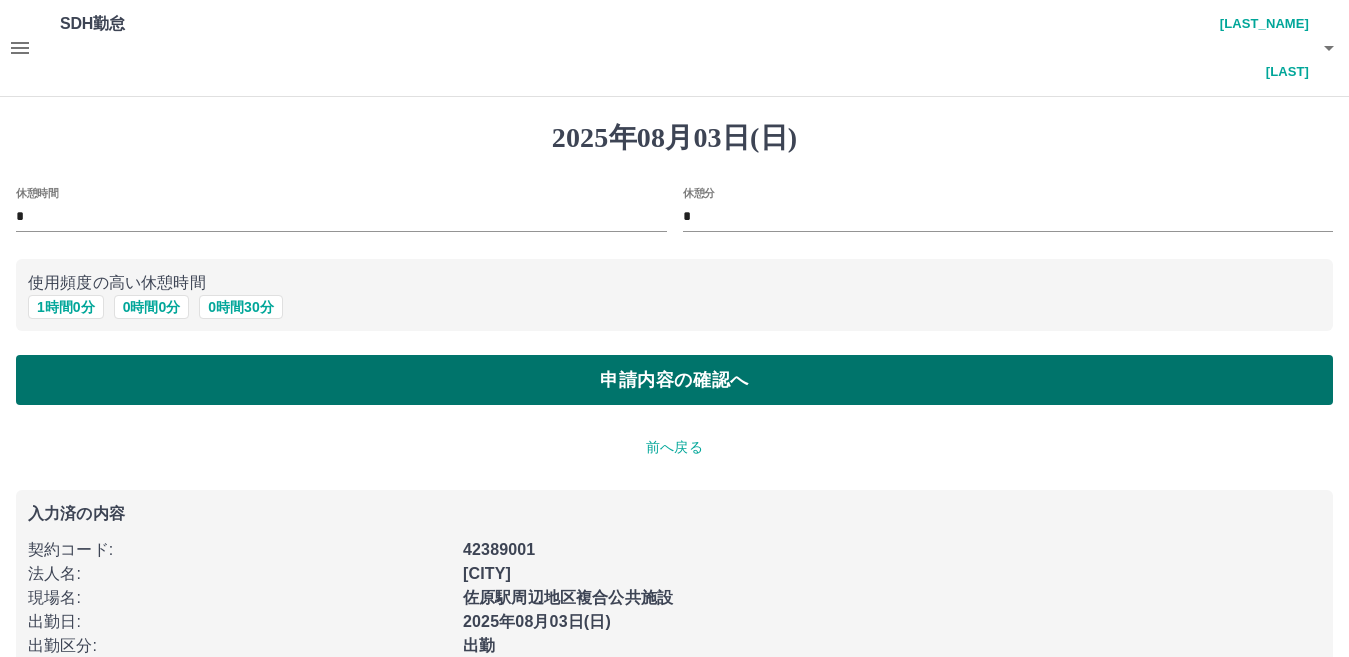 click on "申請内容の確認へ" at bounding box center (674, 380) 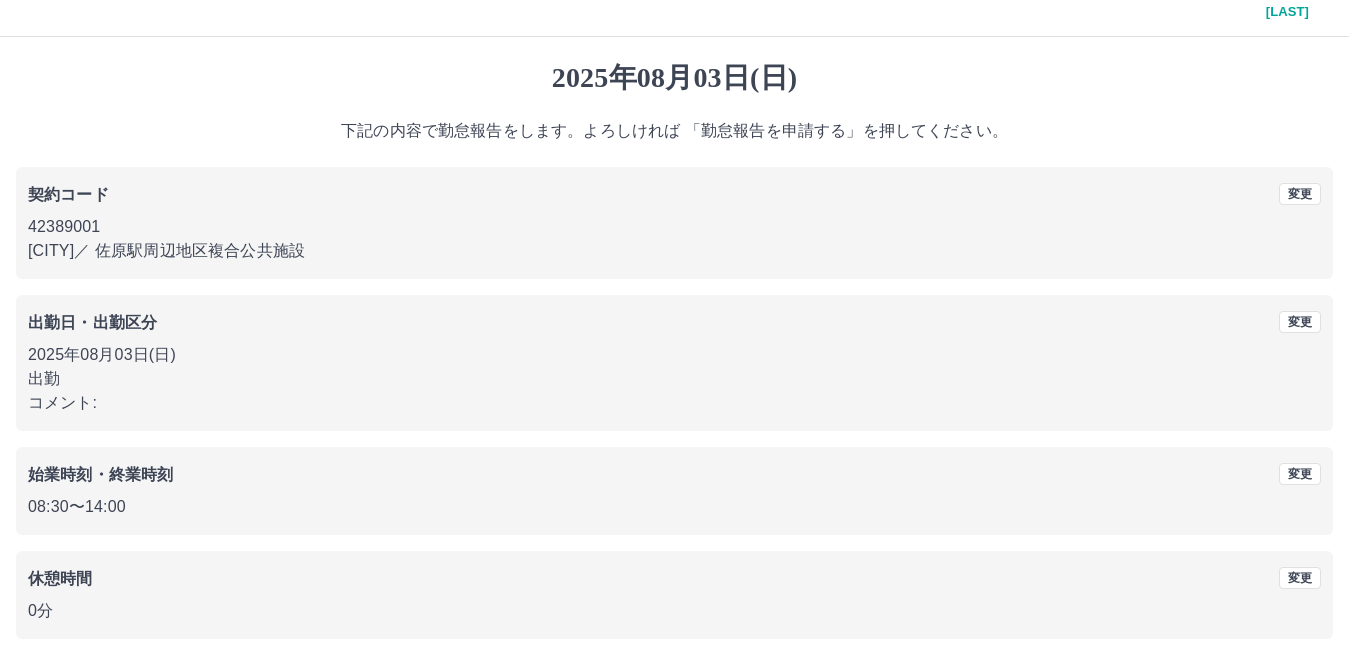 scroll, scrollTop: 91, scrollLeft: 0, axis: vertical 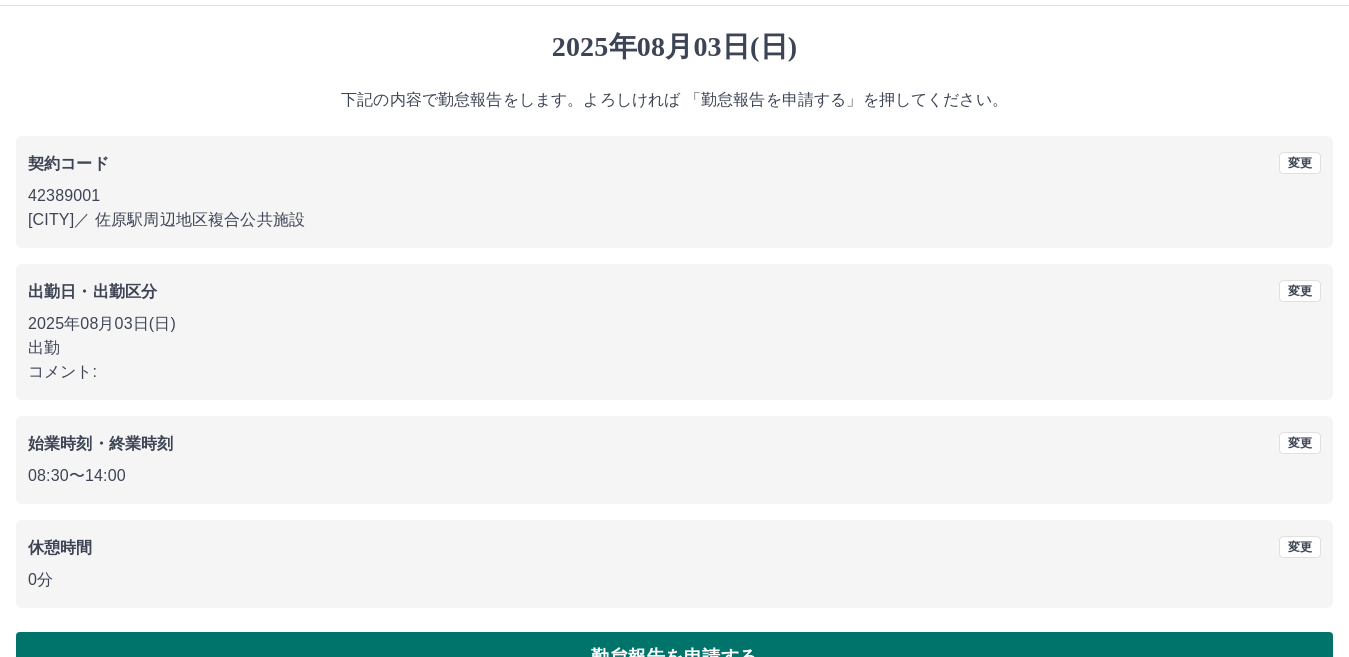 click on "勤怠報告を申請する" at bounding box center (674, 657) 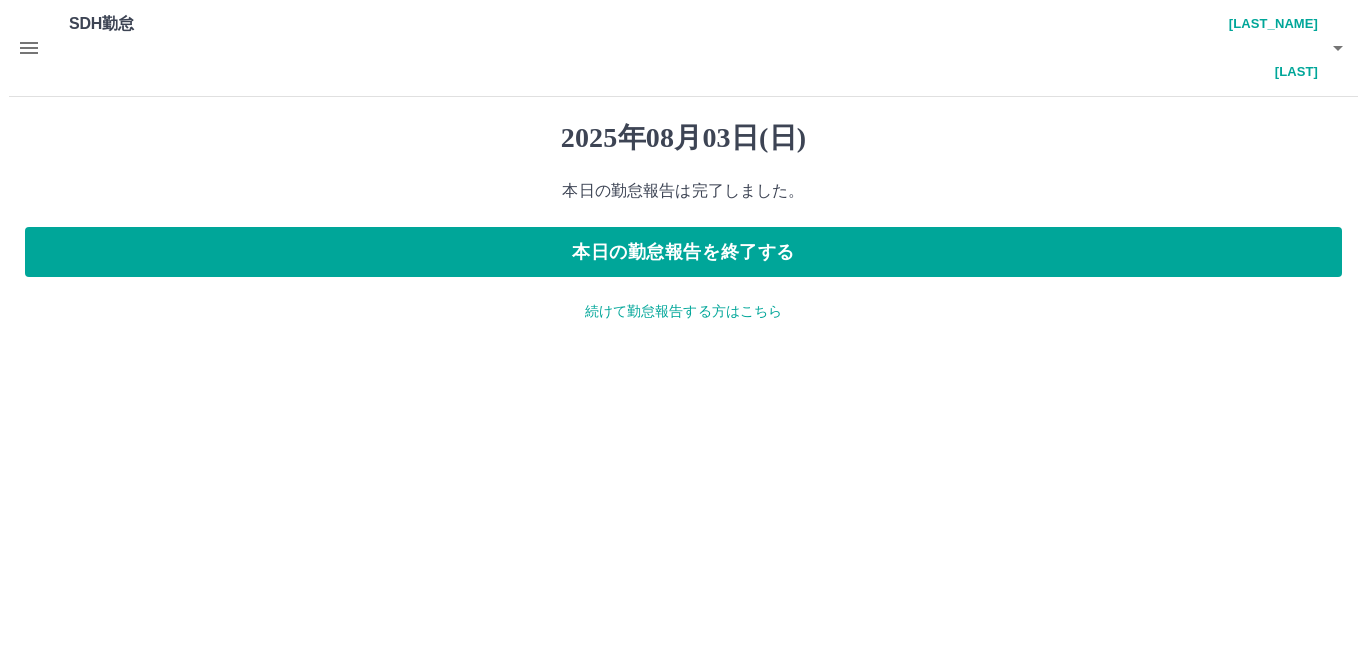 scroll, scrollTop: 0, scrollLeft: 0, axis: both 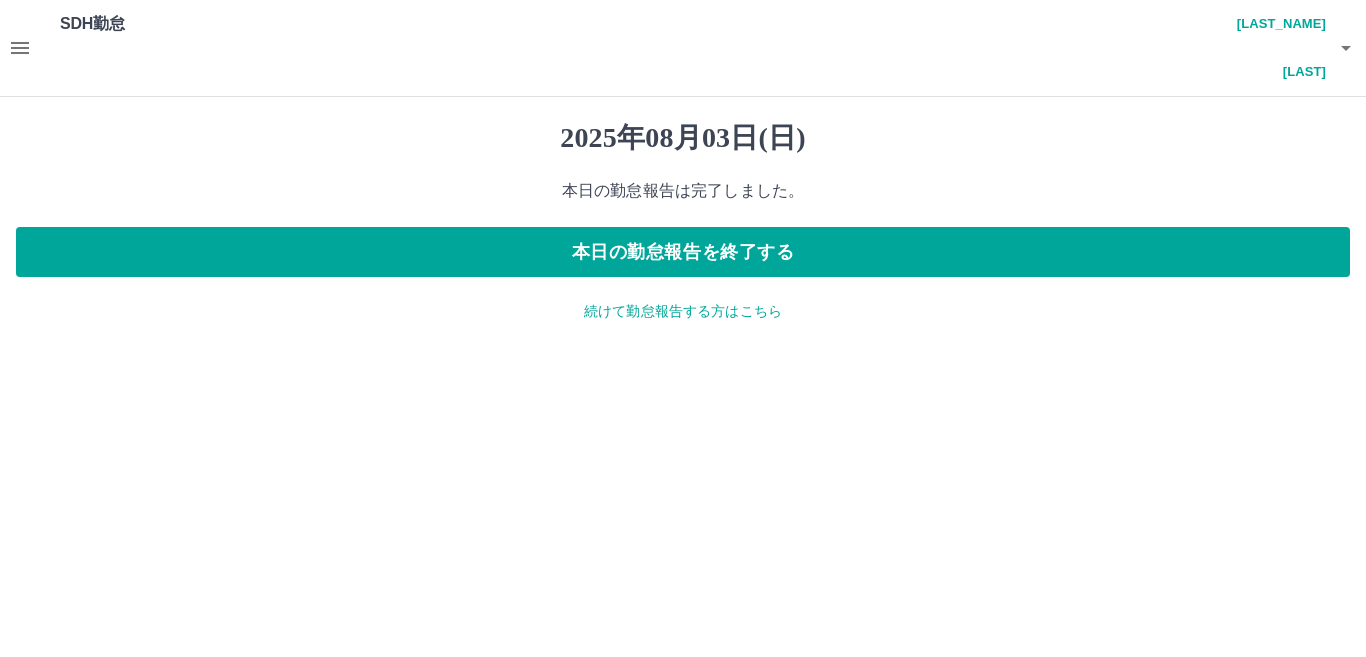 click on "続けて勤怠報告する方はこちら" at bounding box center (683, 311) 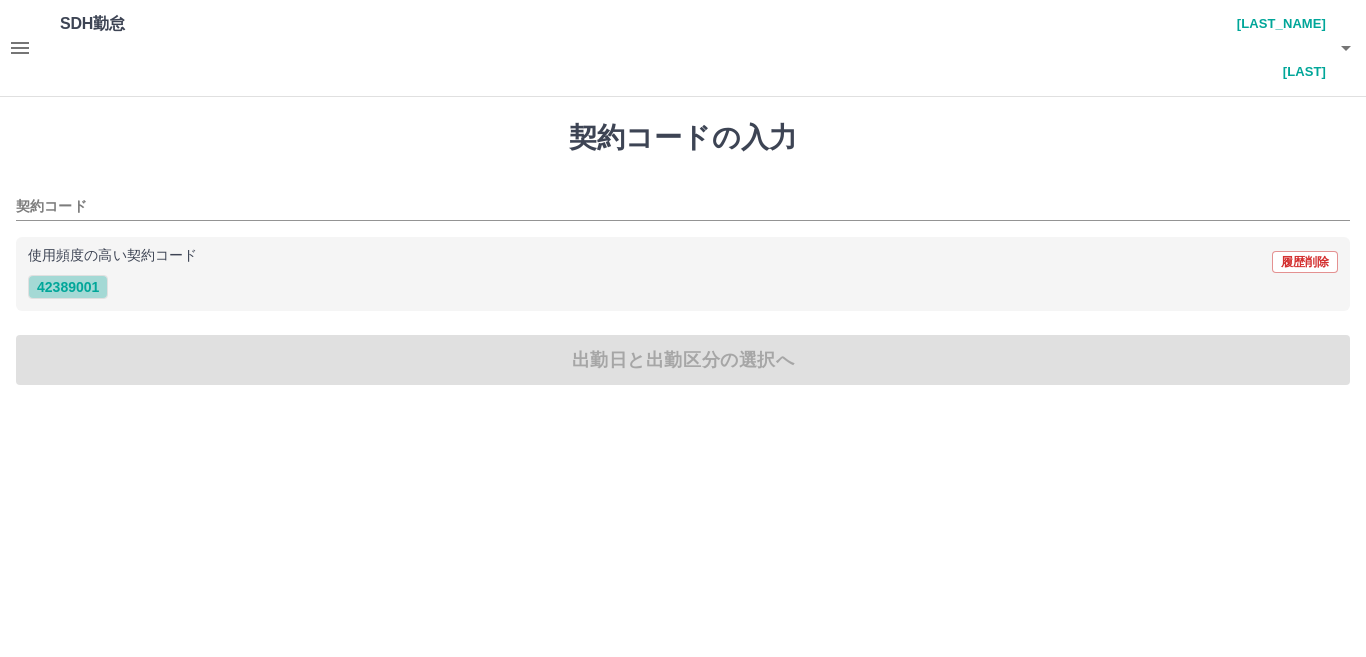 click on "42389001" at bounding box center [68, 287] 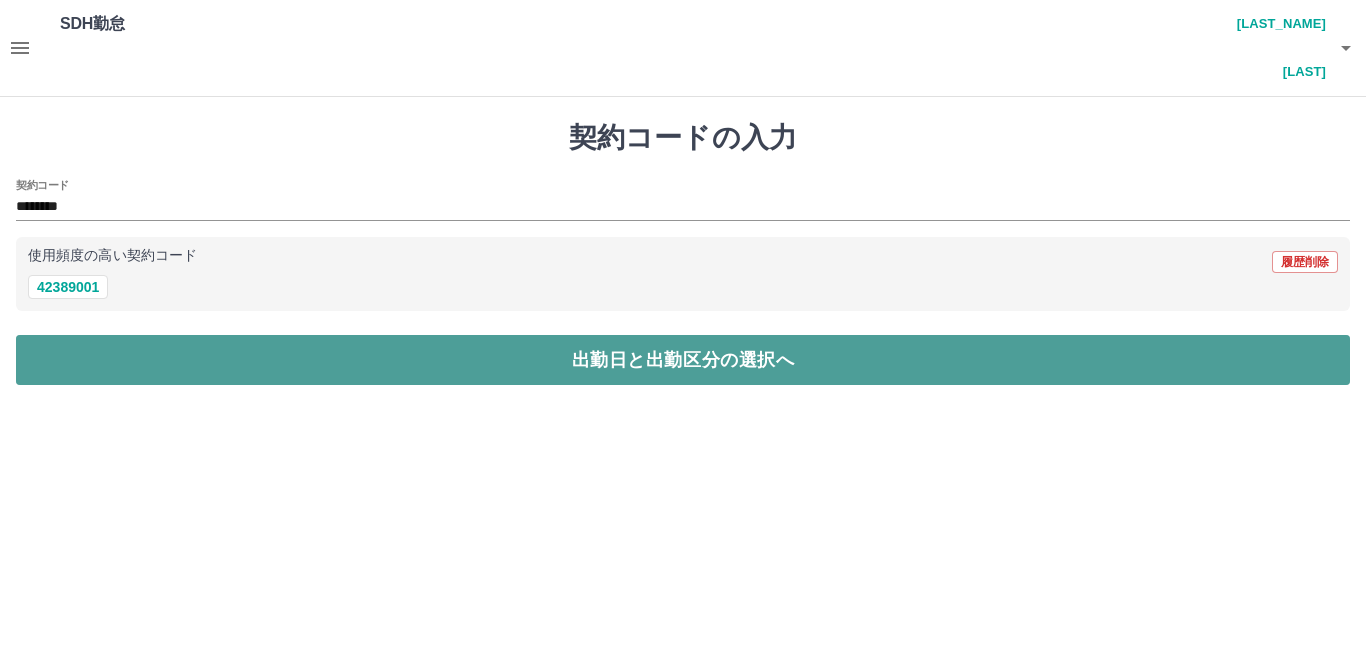 click on "出勤日と出勤区分の選択へ" at bounding box center [683, 360] 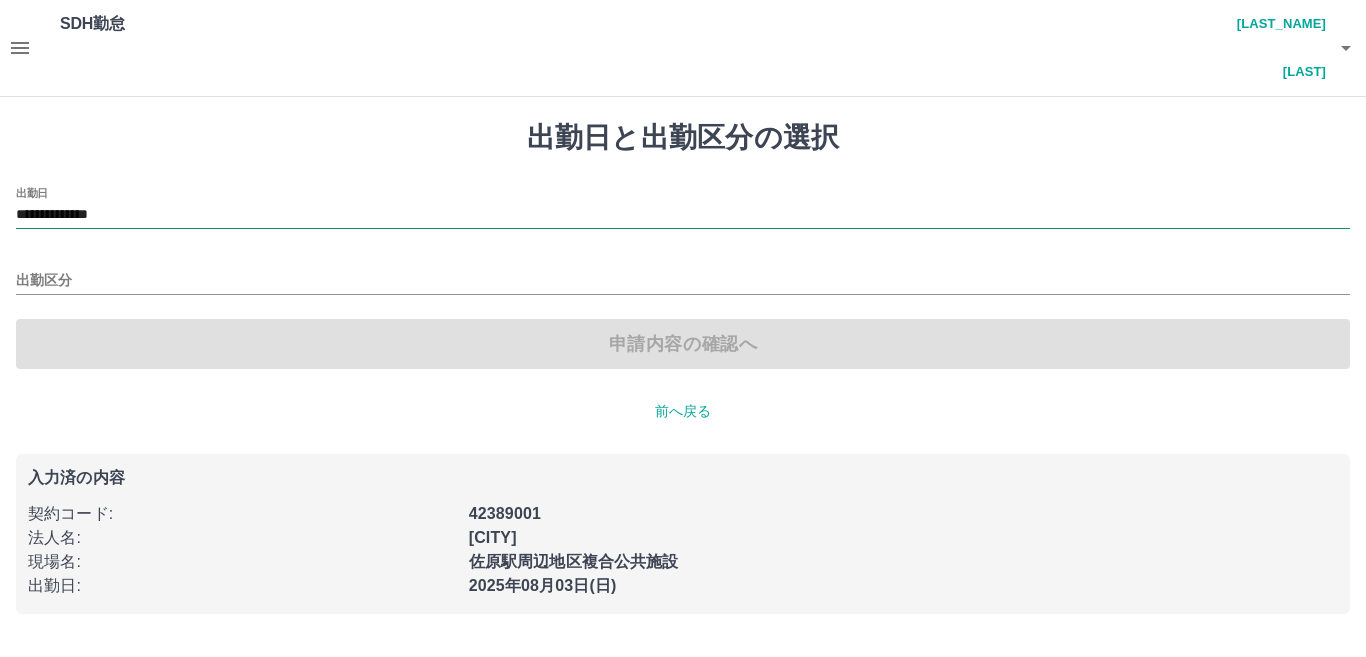 click on "**********" at bounding box center [683, 215] 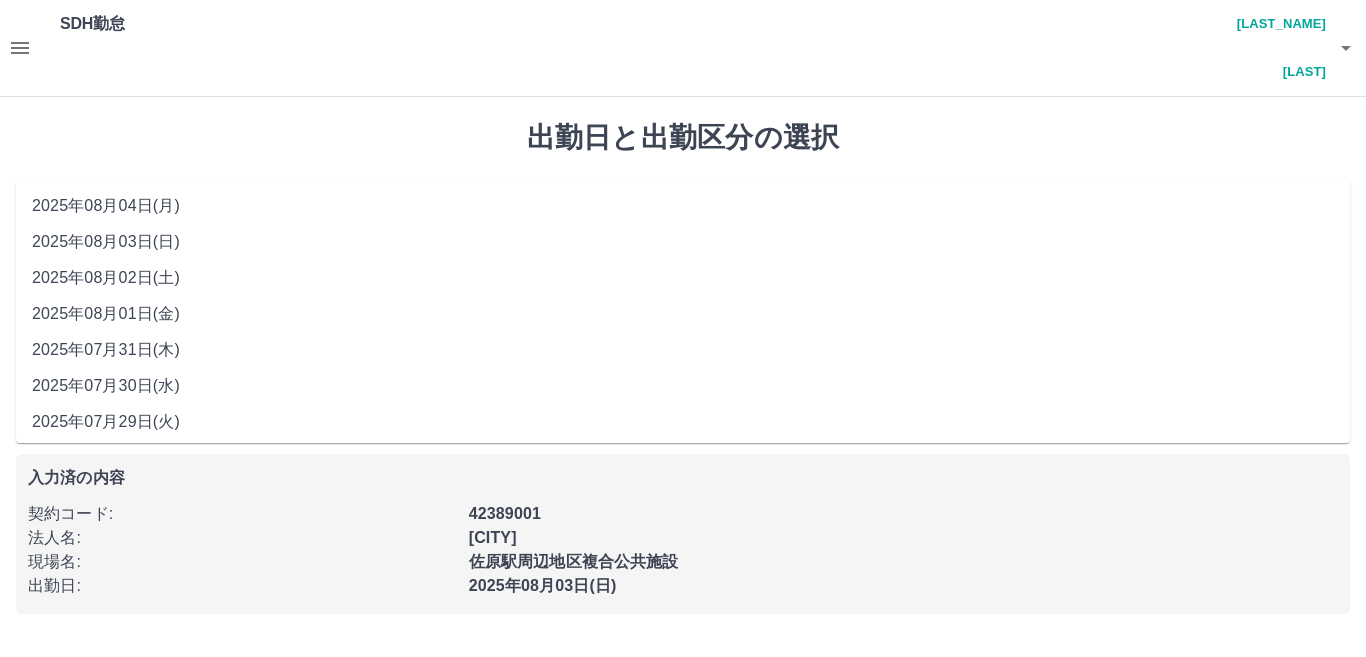 click on "2025年08月04日(月)" at bounding box center (683, 206) 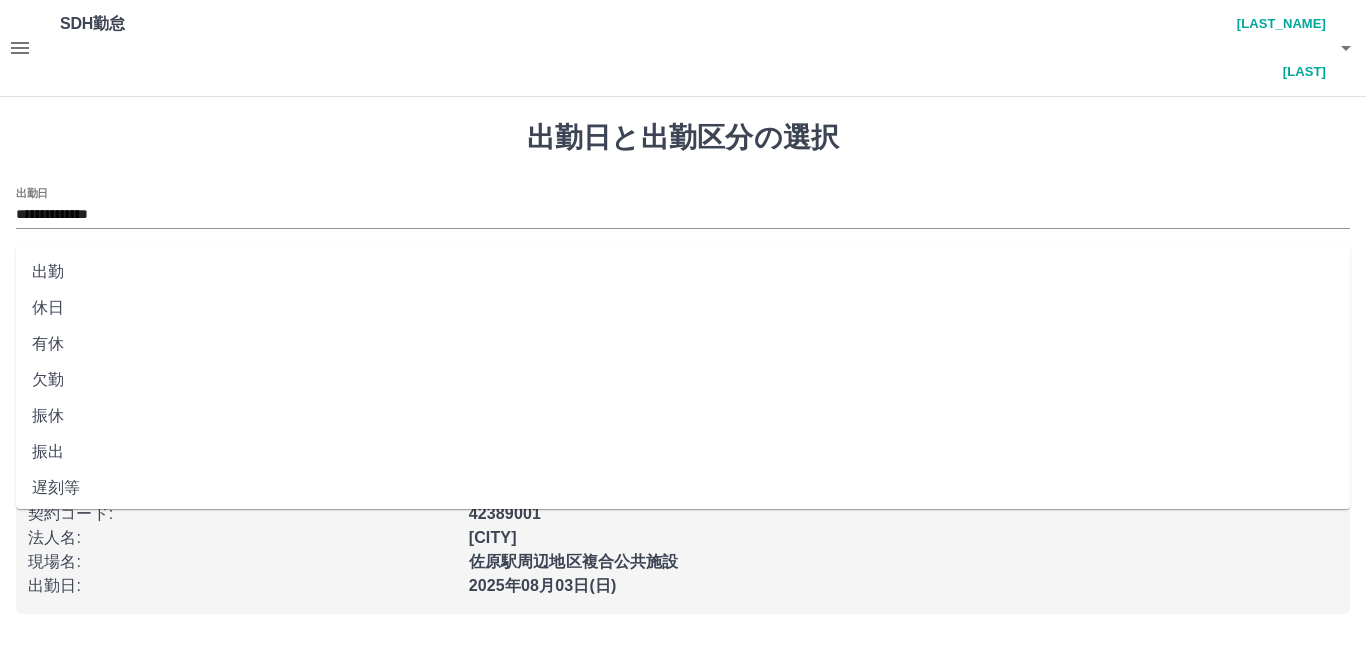 click on "出勤区分" at bounding box center [683, 281] 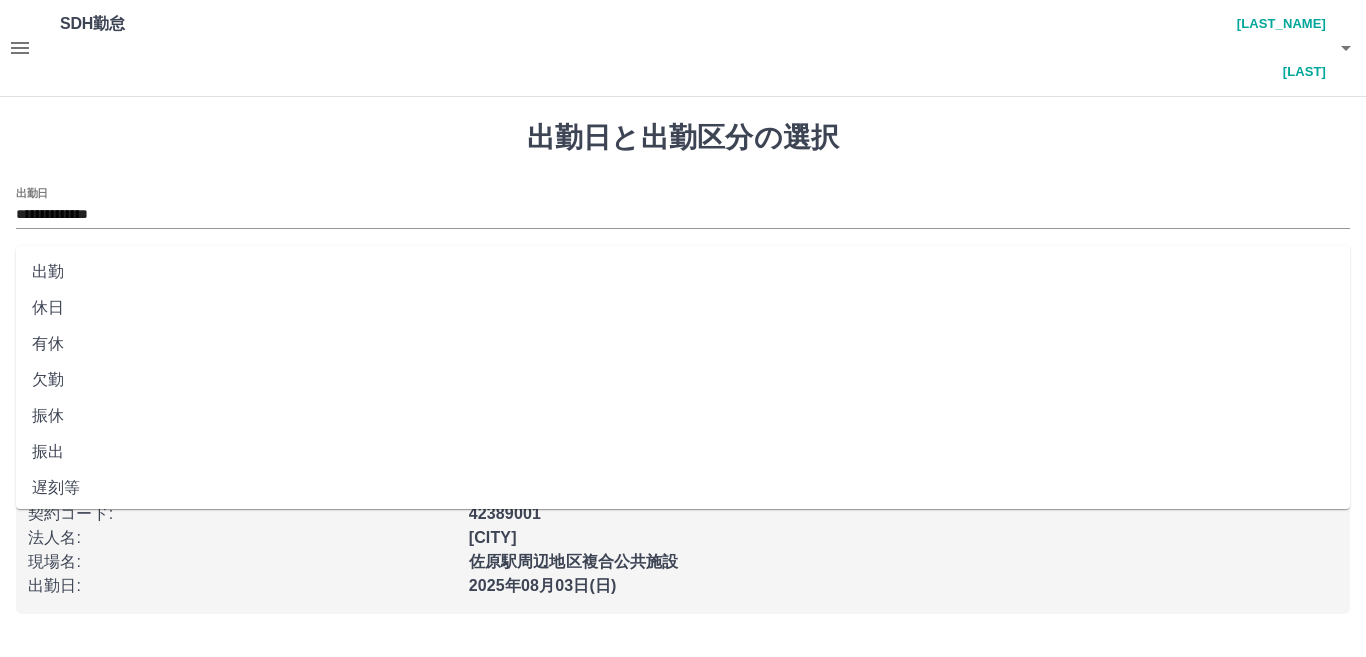 click on "休日" at bounding box center [683, 308] 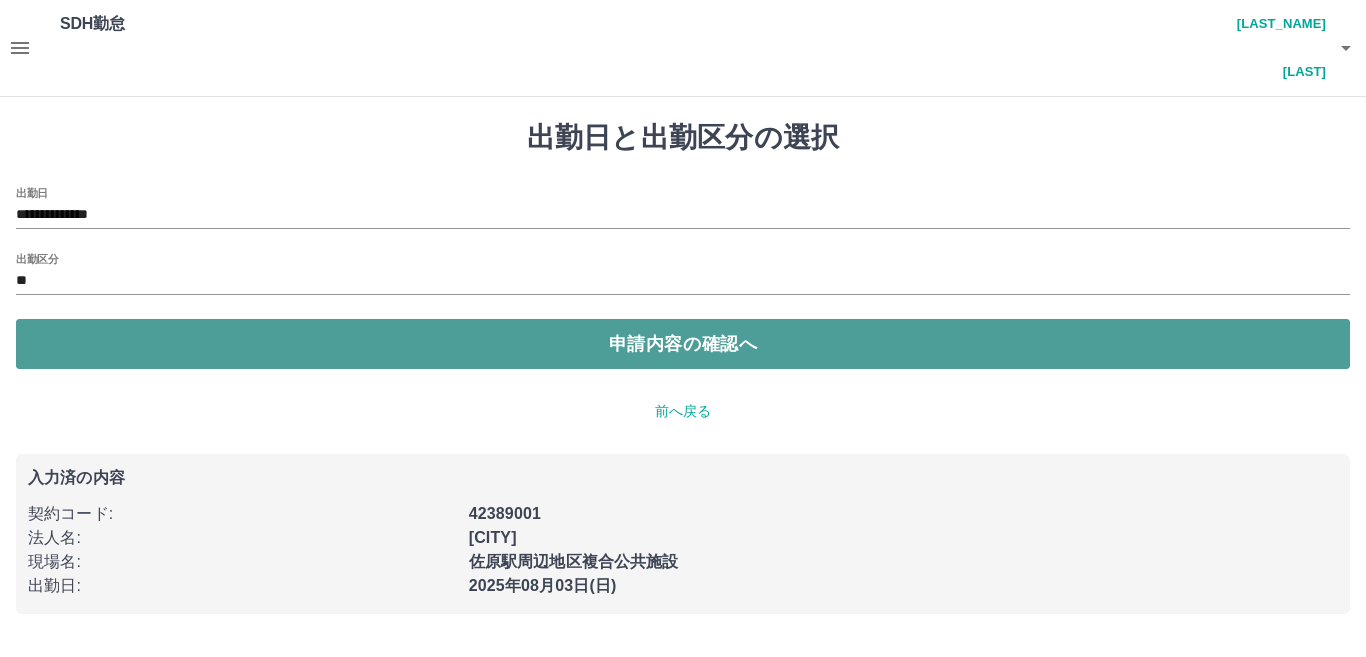 click on "申請内容の確認へ" at bounding box center (683, 344) 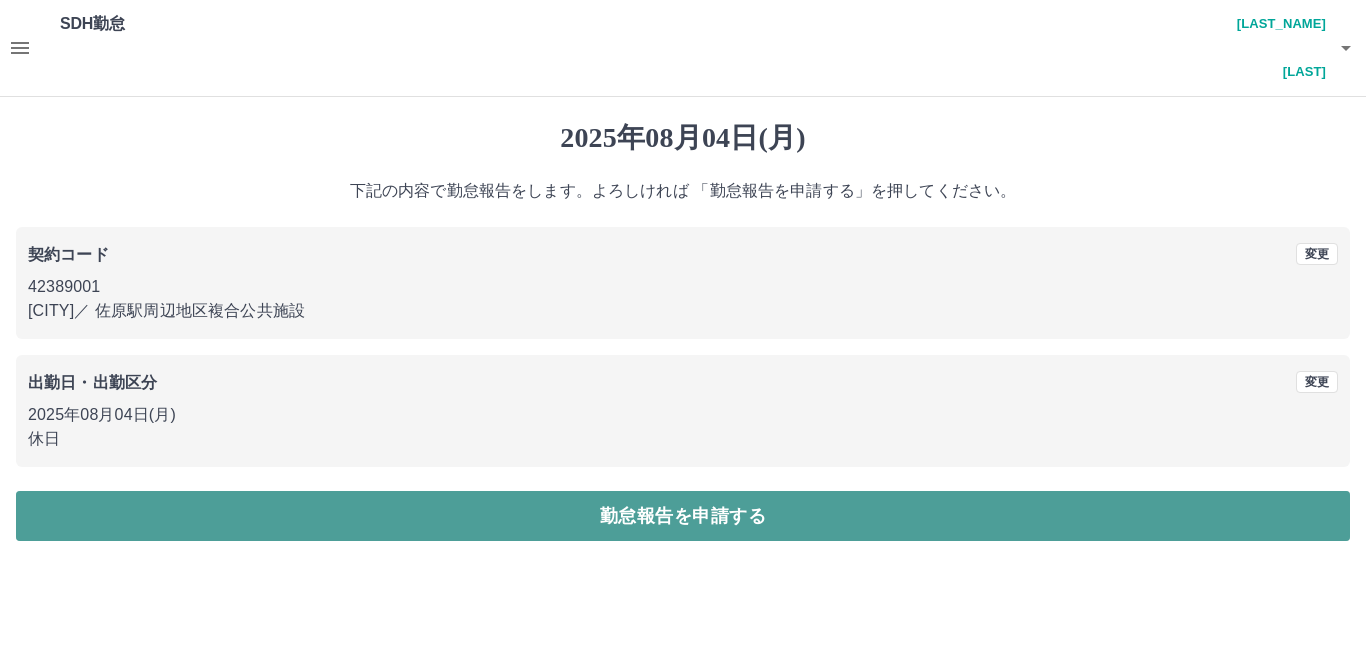 click on "勤怠報告を申請する" at bounding box center (683, 516) 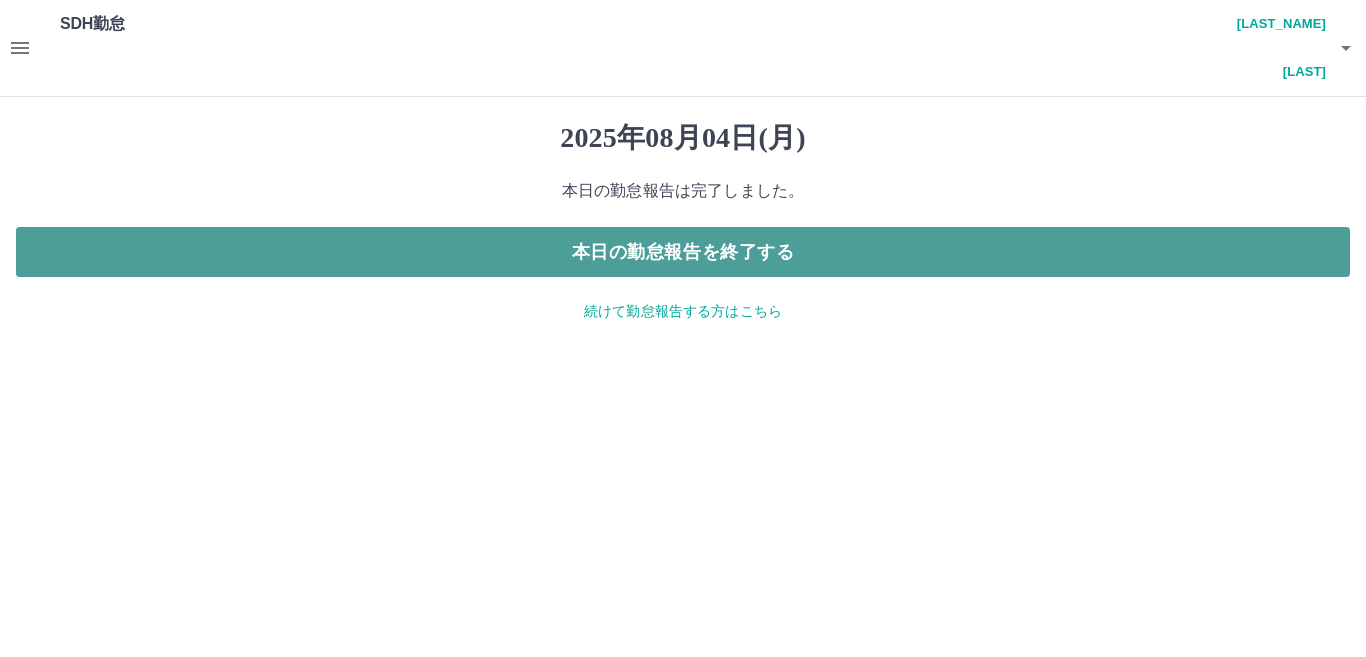 click on "本日の勤怠報告を終了する" at bounding box center [683, 252] 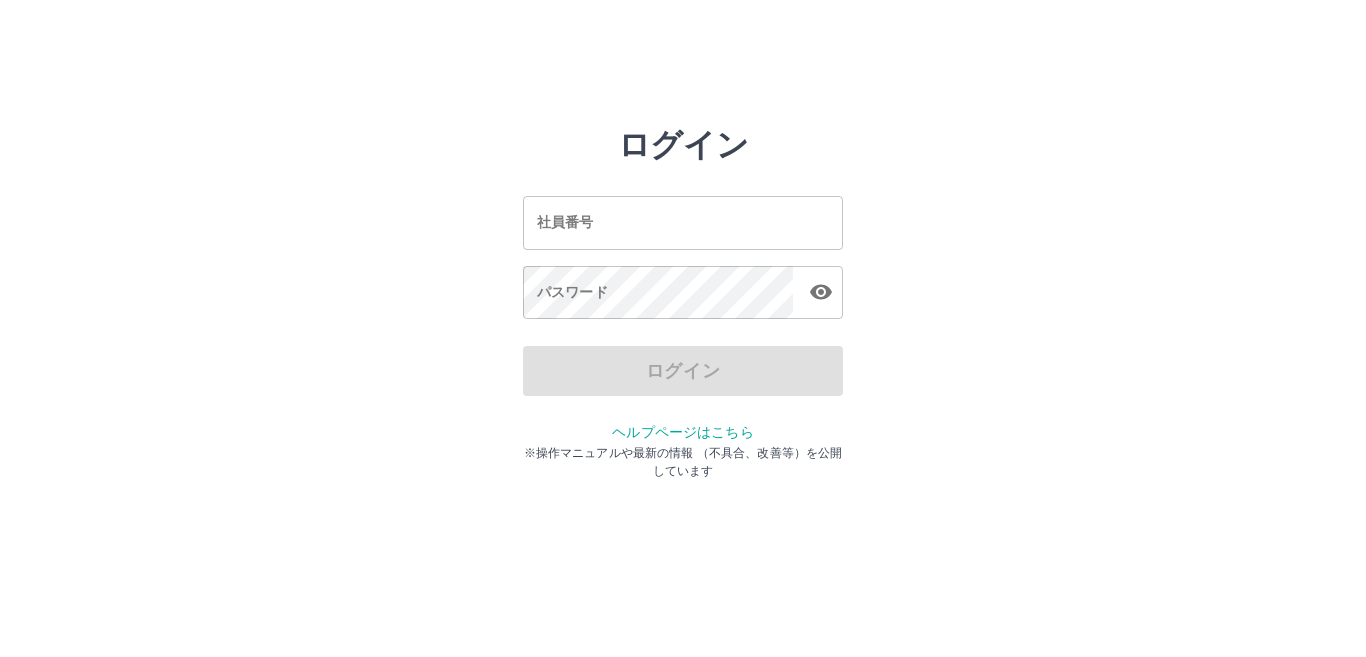 scroll, scrollTop: 0, scrollLeft: 0, axis: both 